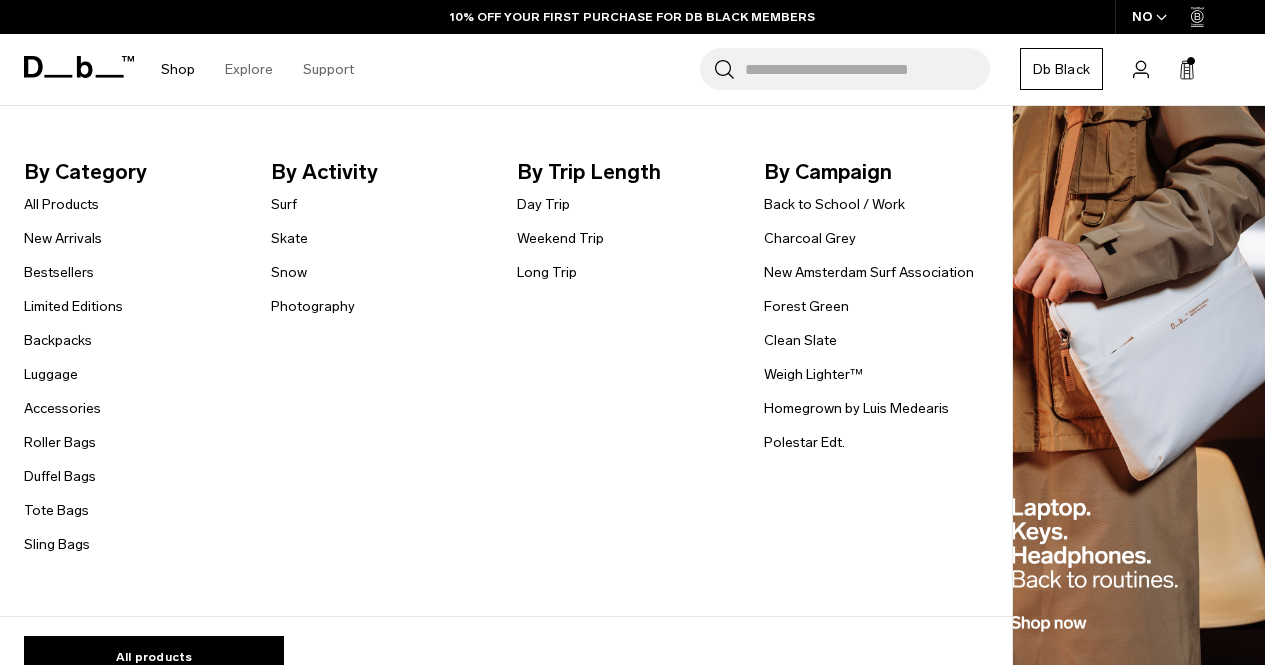 scroll, scrollTop: 0, scrollLeft: 0, axis: both 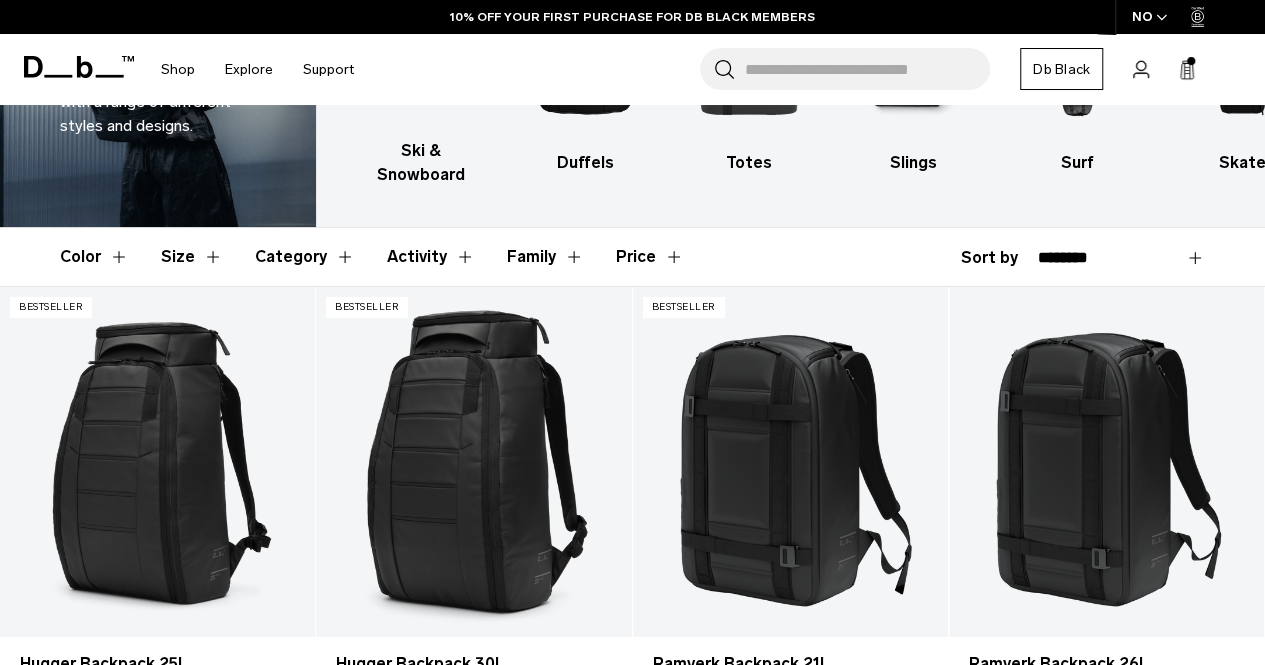 click on "**********" at bounding box center [1121, 258] 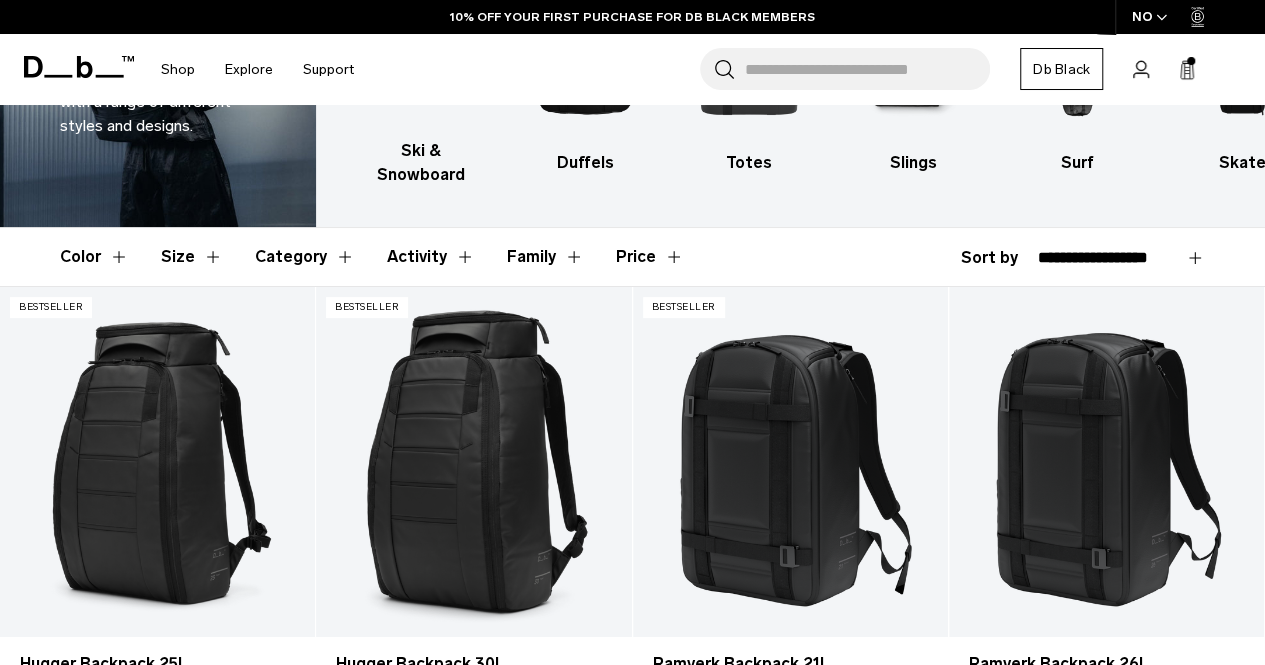 click on "**********" at bounding box center [1121, 258] 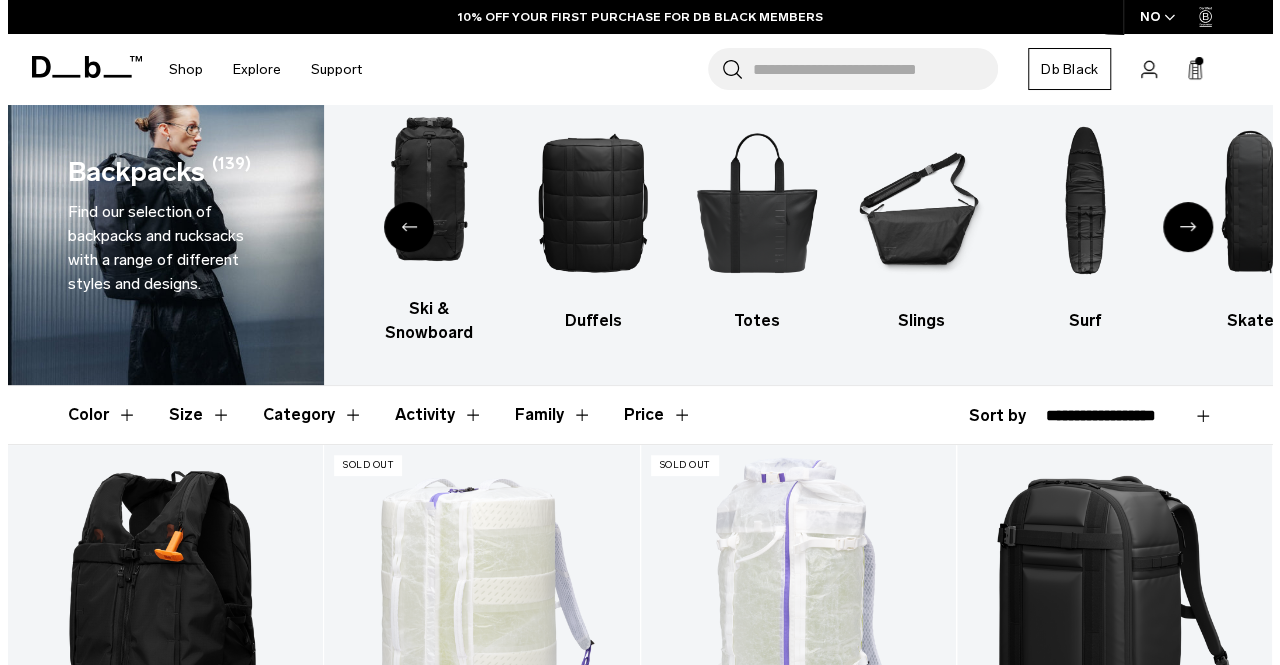 scroll, scrollTop: 0, scrollLeft: 0, axis: both 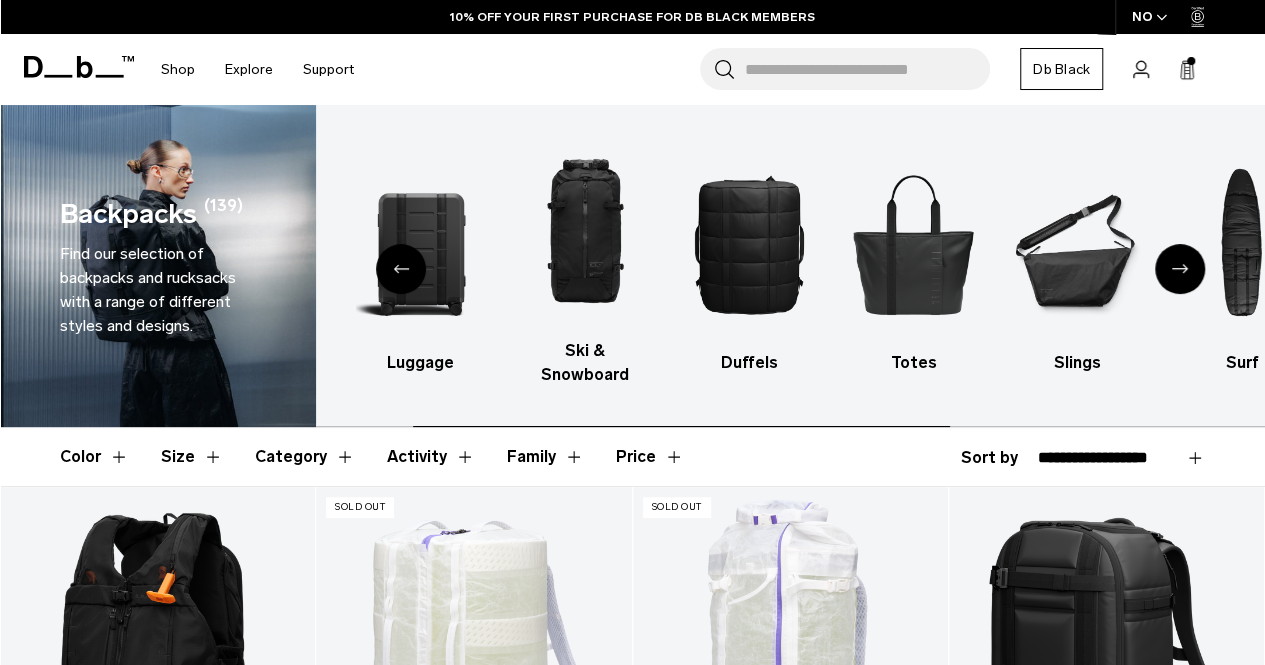 click on "NO" at bounding box center [1150, 17] 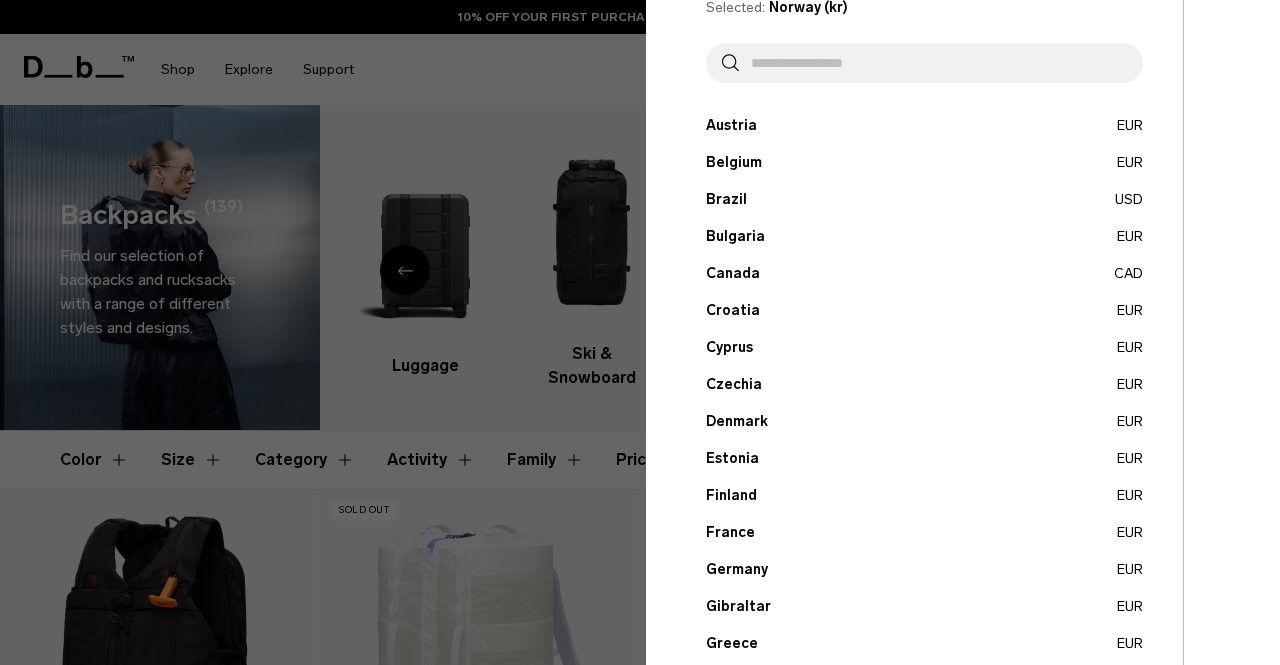 scroll, scrollTop: 0, scrollLeft: 0, axis: both 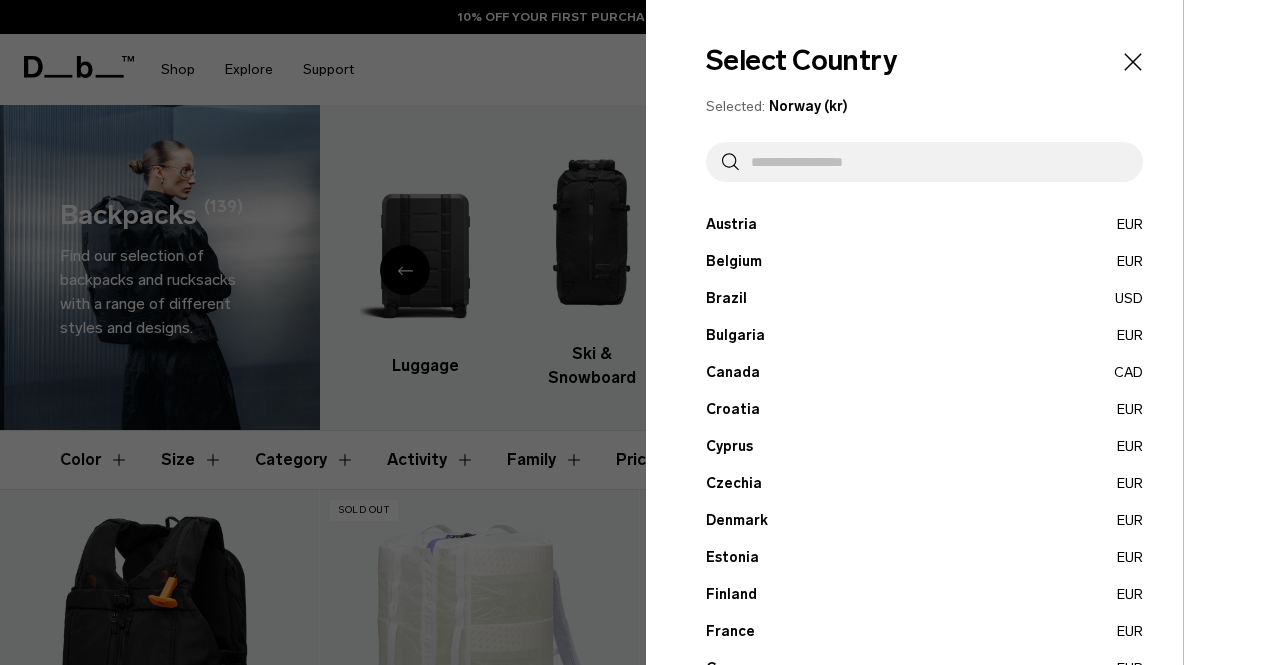 click on "Austria
EUR
Belgium
EUR
Brazil
USD
Bulgaria
EUR
Canada" at bounding box center [924, 816] 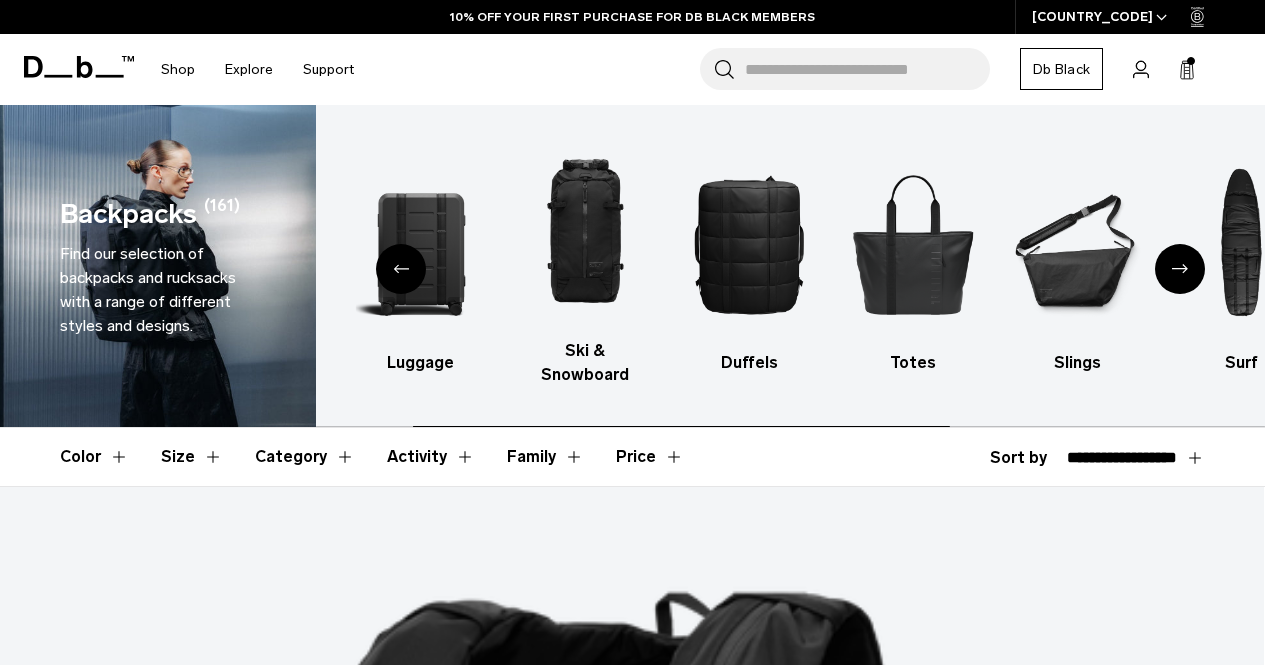 select on "**********" 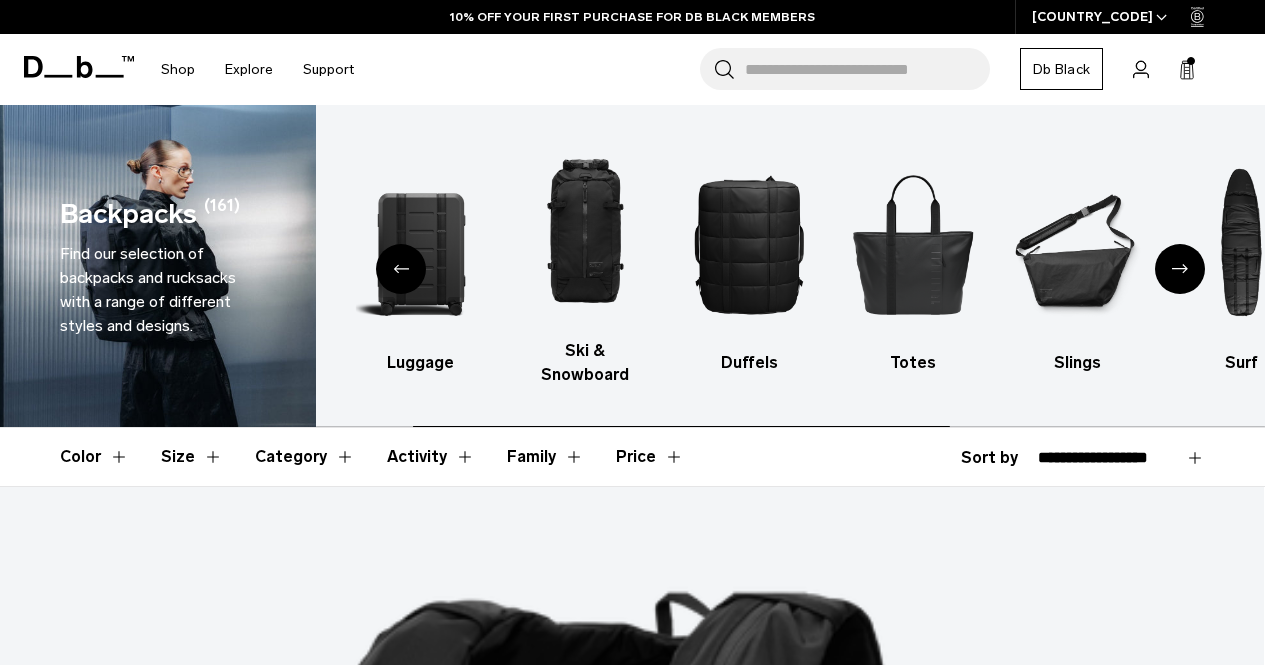 scroll, scrollTop: 0, scrollLeft: 0, axis: both 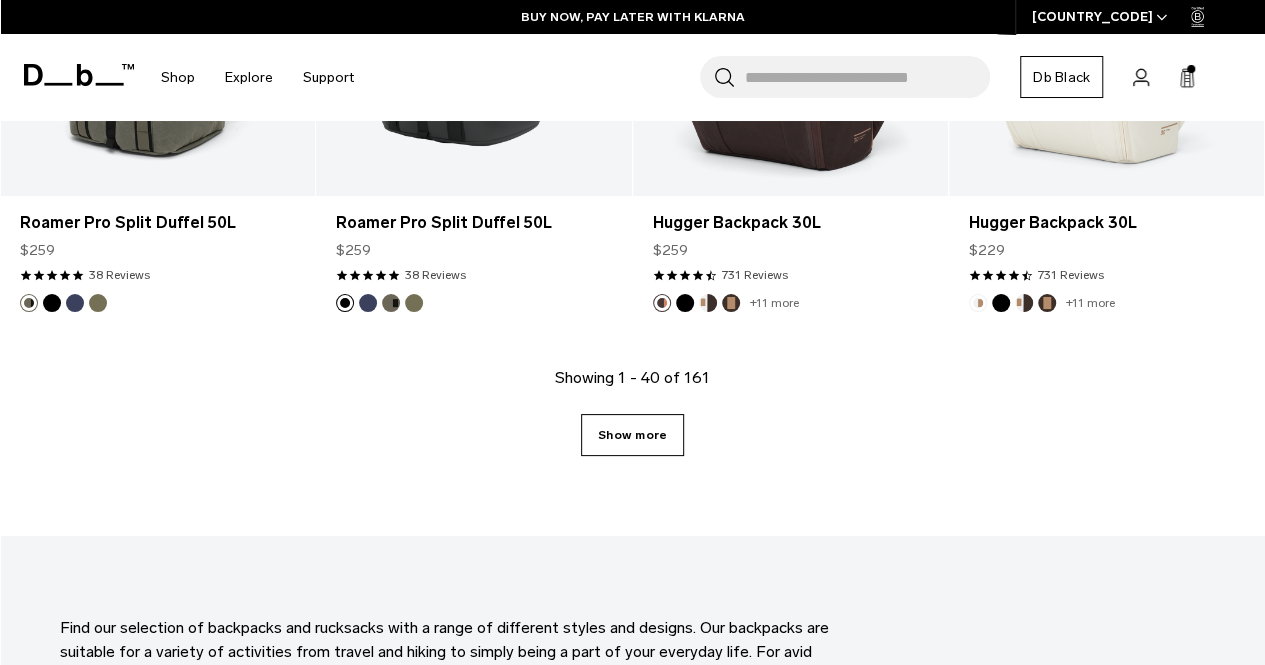 click on "Show more" at bounding box center (632, 435) 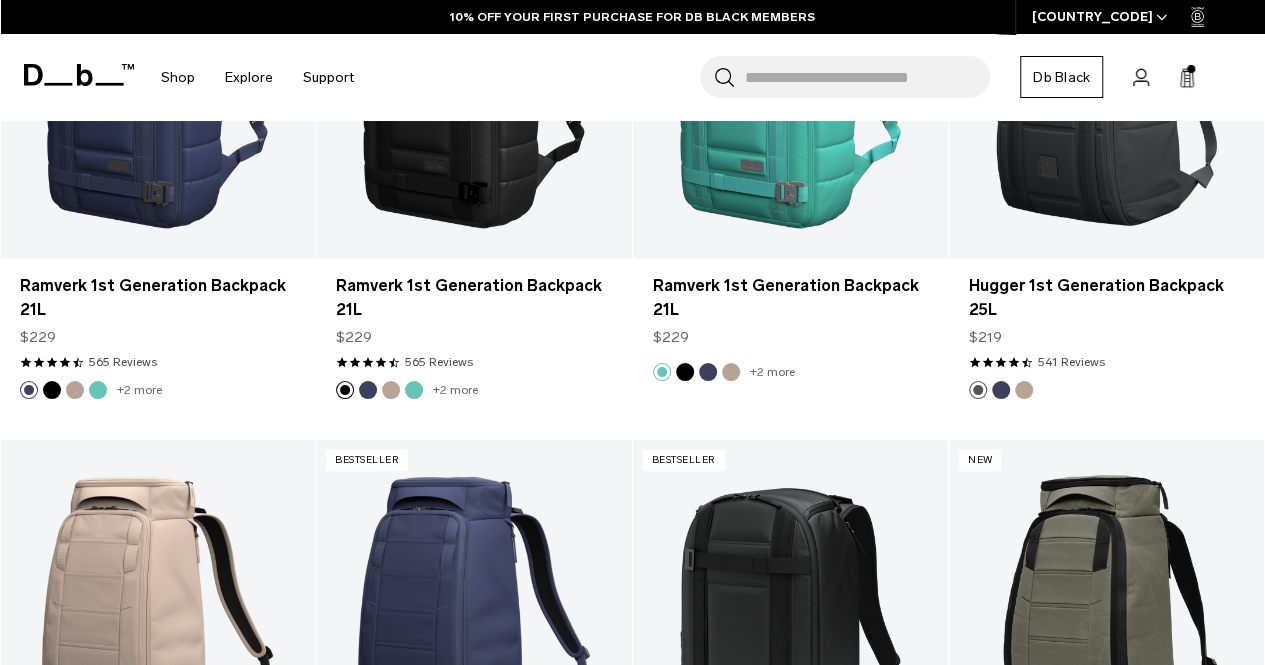 scroll, scrollTop: 10297, scrollLeft: 0, axis: vertical 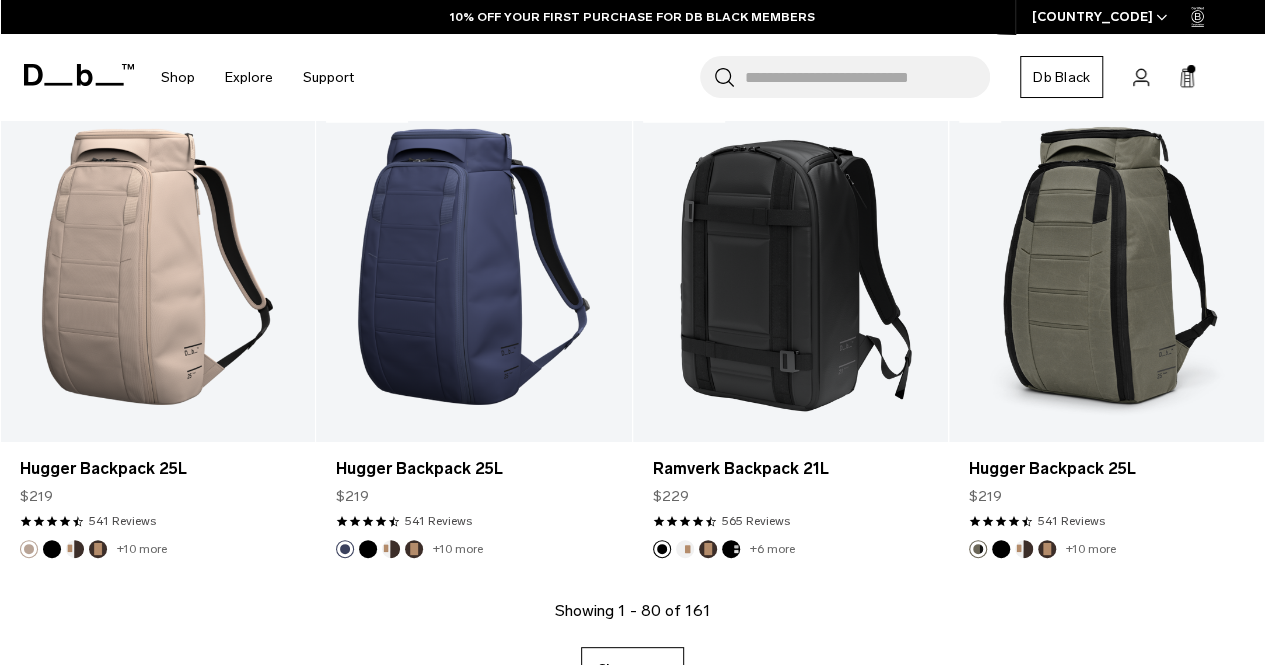 click on "Show more" at bounding box center [632, 668] 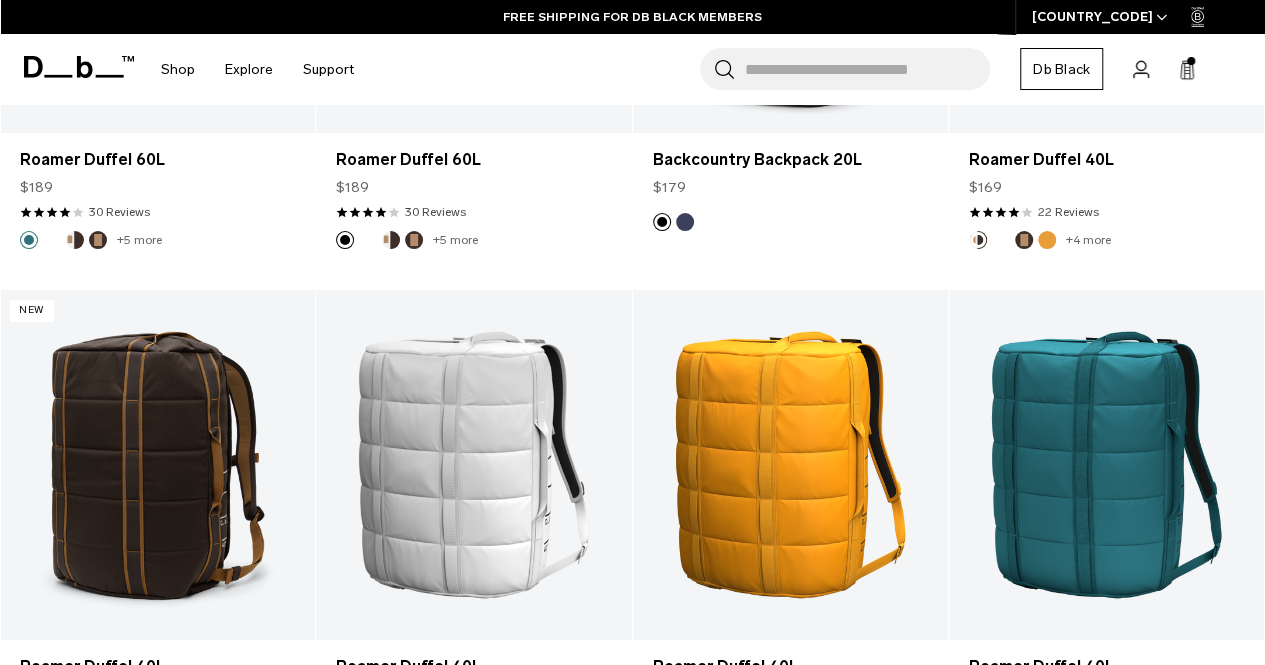 scroll, scrollTop: 15397, scrollLeft: 0, axis: vertical 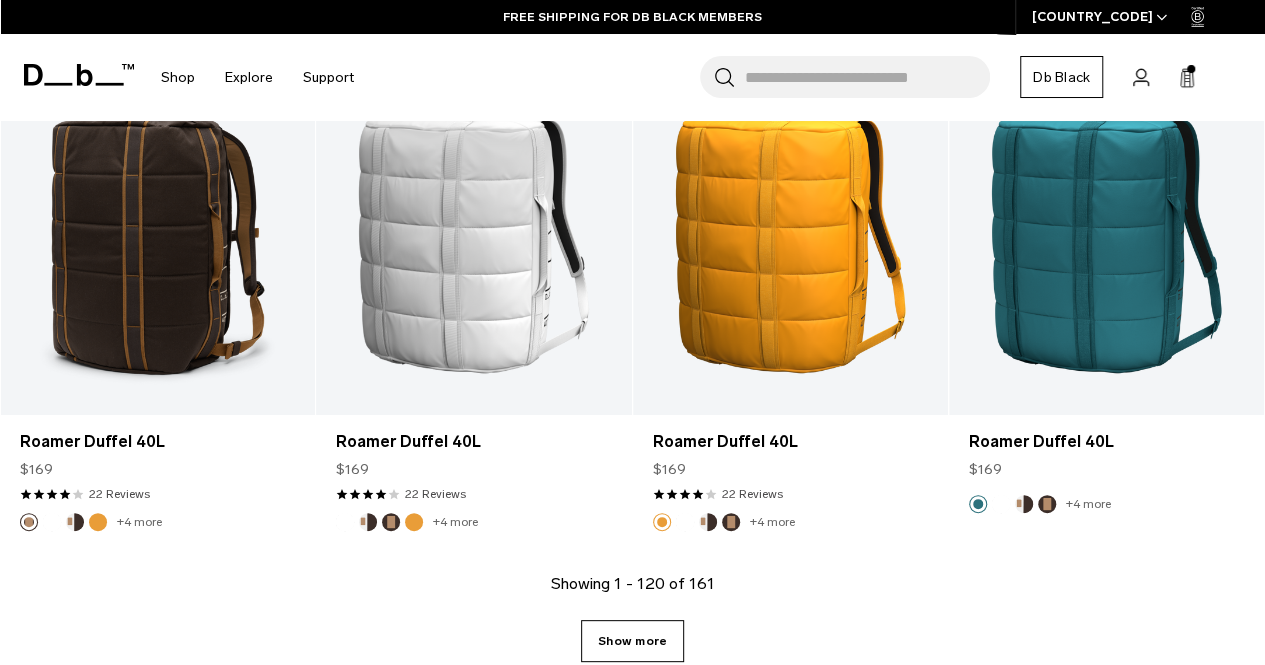 click on "Show more" at bounding box center (632, 641) 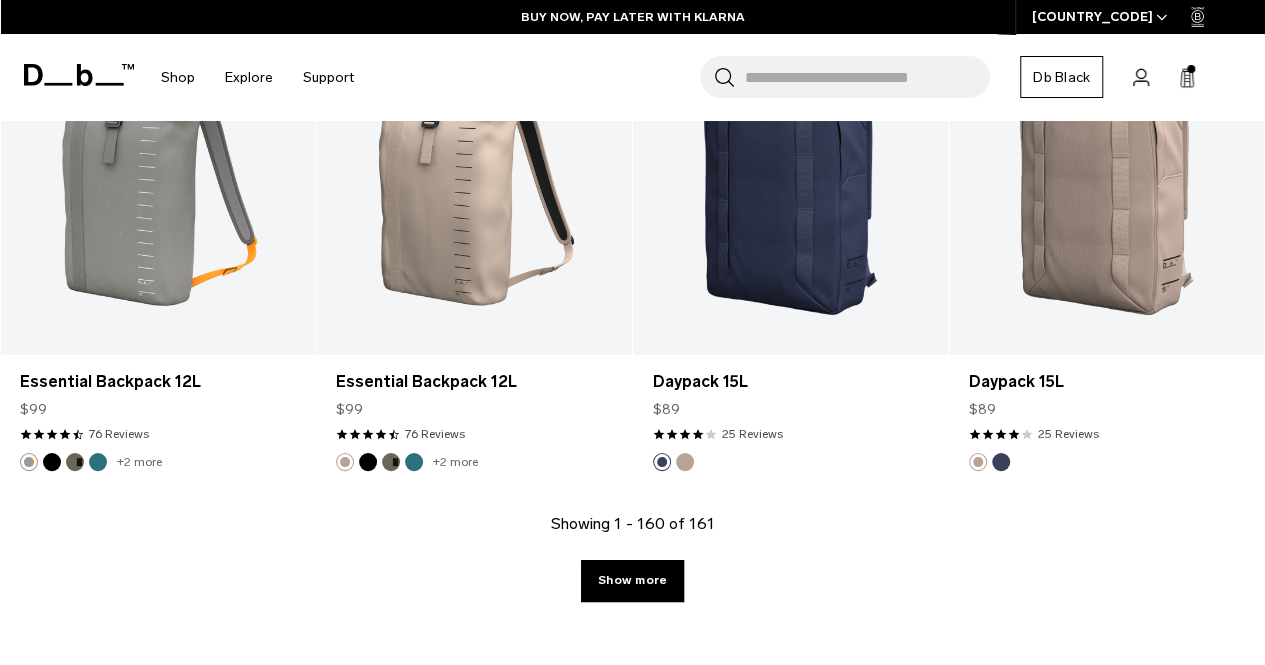 scroll, scrollTop: 20543, scrollLeft: 0, axis: vertical 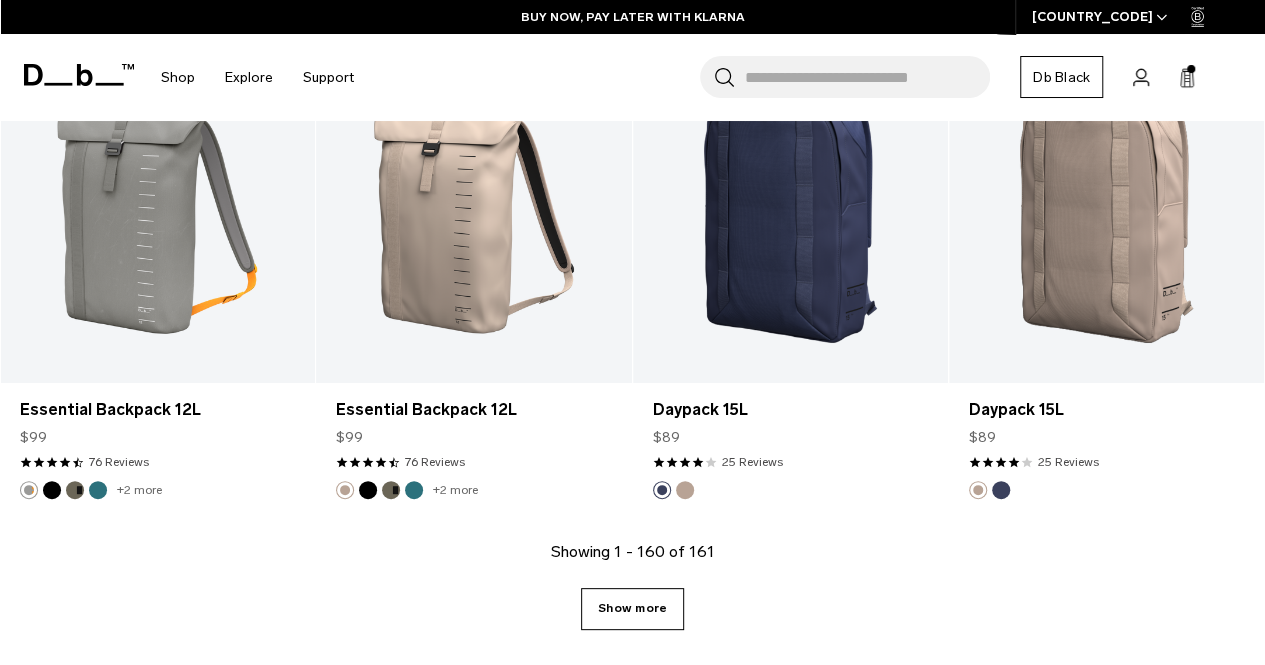 click on "Show more" at bounding box center [632, 609] 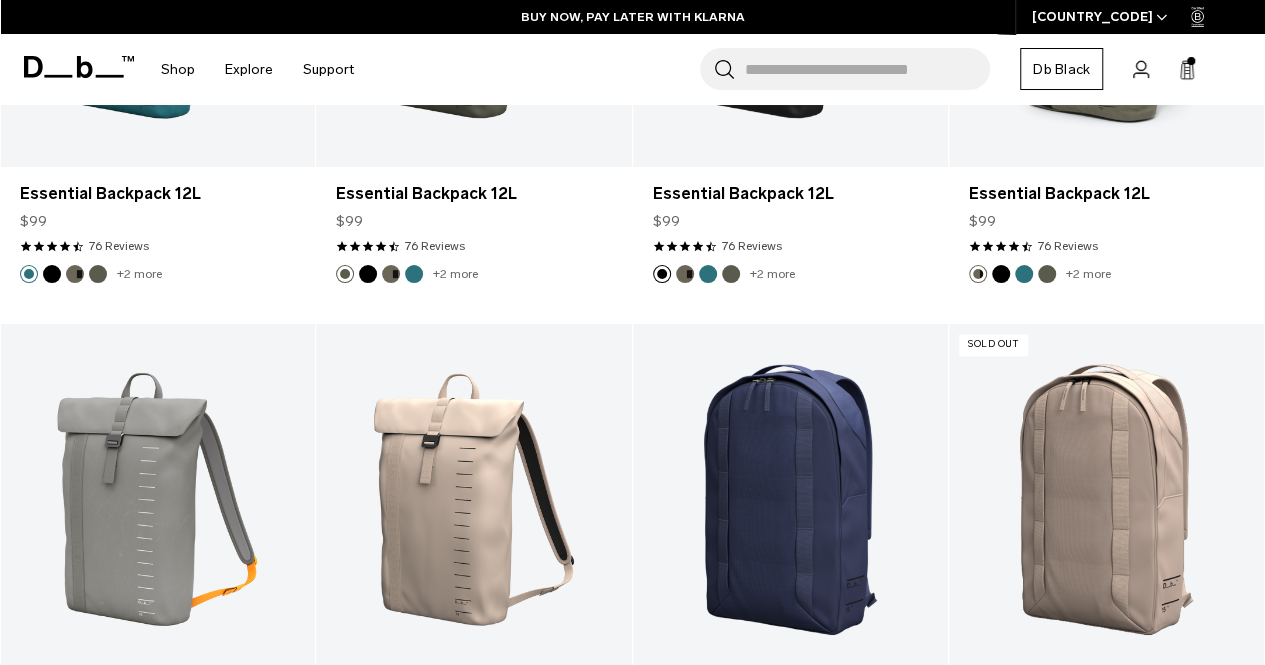 scroll, scrollTop: 20220, scrollLeft: 0, axis: vertical 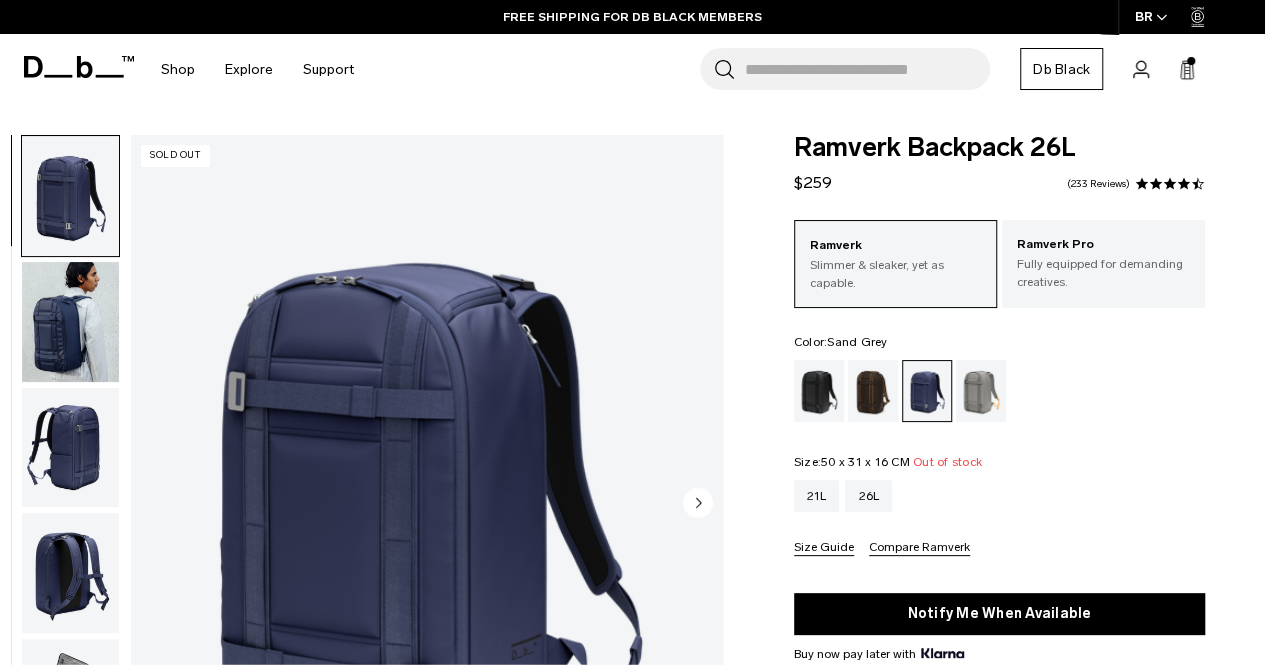 click at bounding box center [981, 391] 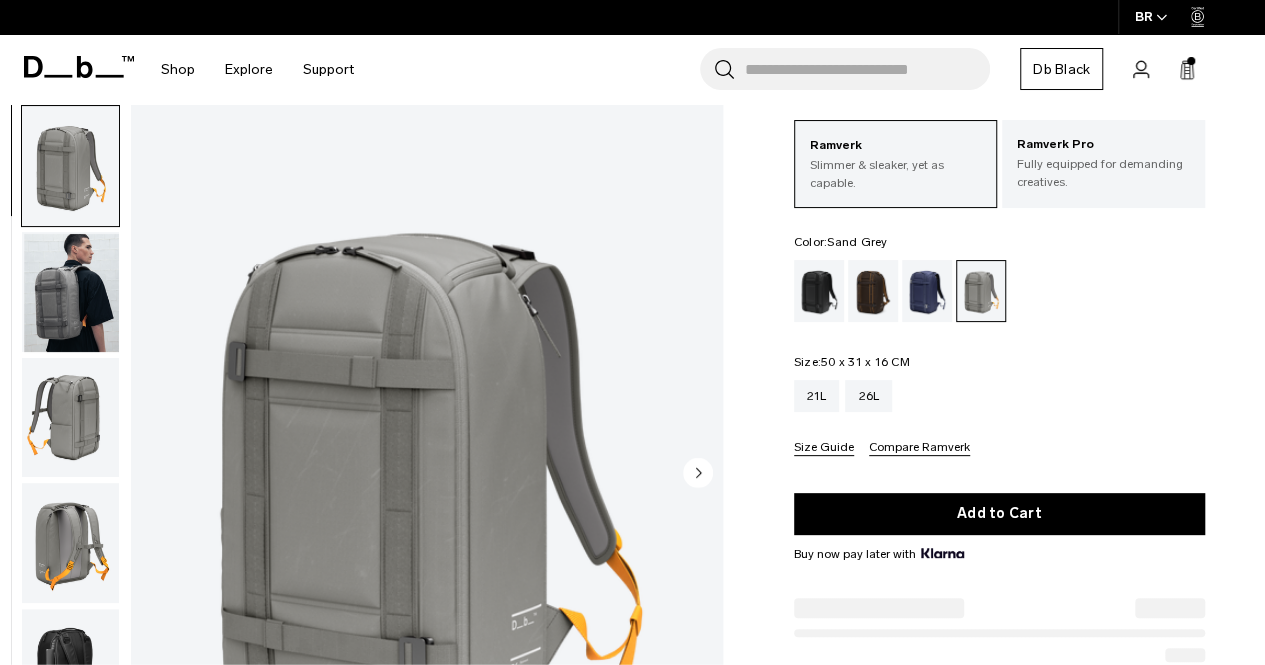 scroll, scrollTop: 100, scrollLeft: 0, axis: vertical 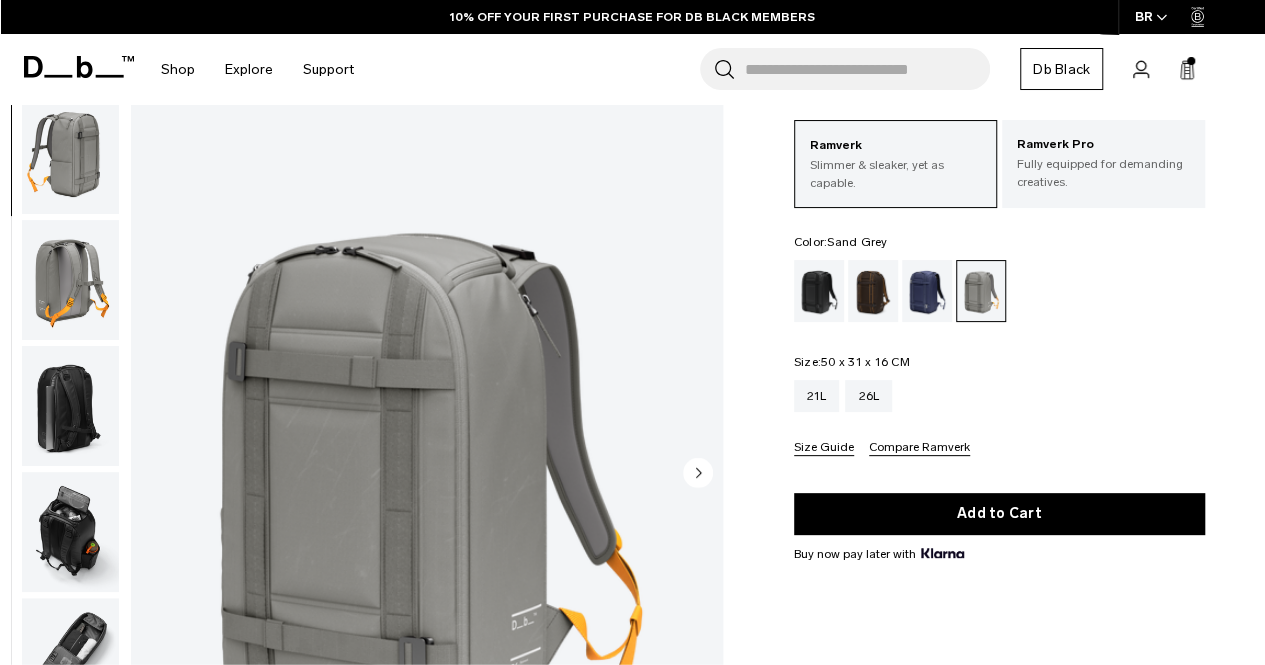 click at bounding box center [70, 406] 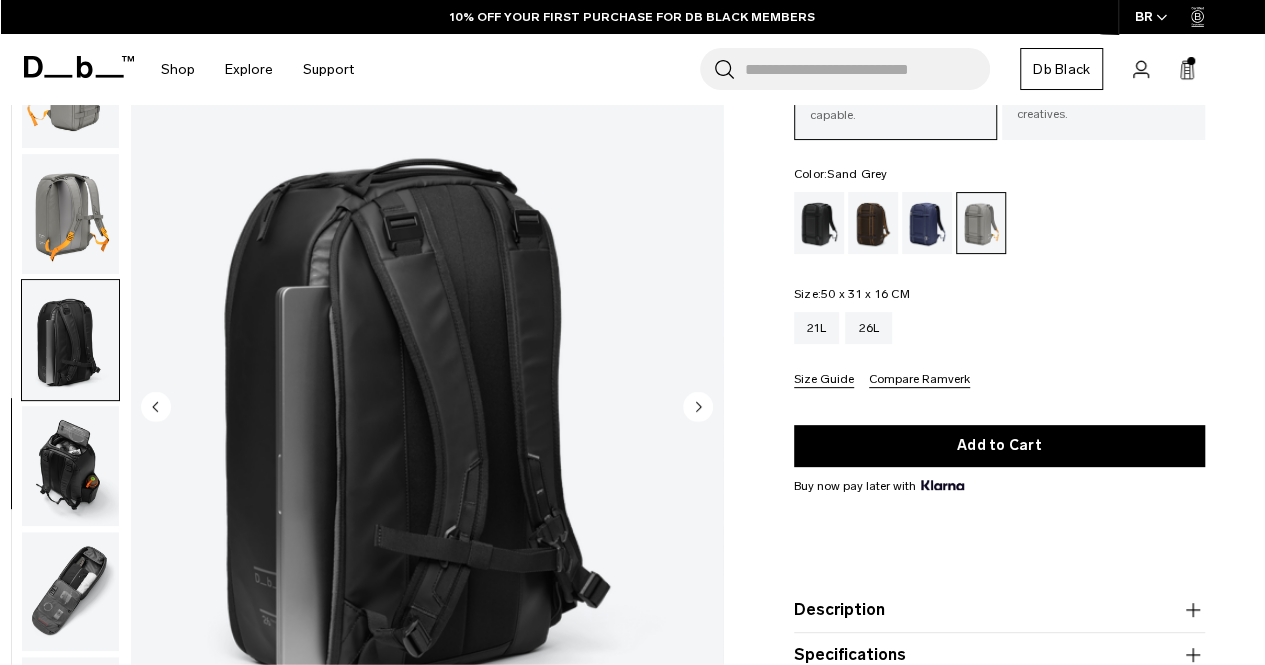 scroll, scrollTop: 200, scrollLeft: 0, axis: vertical 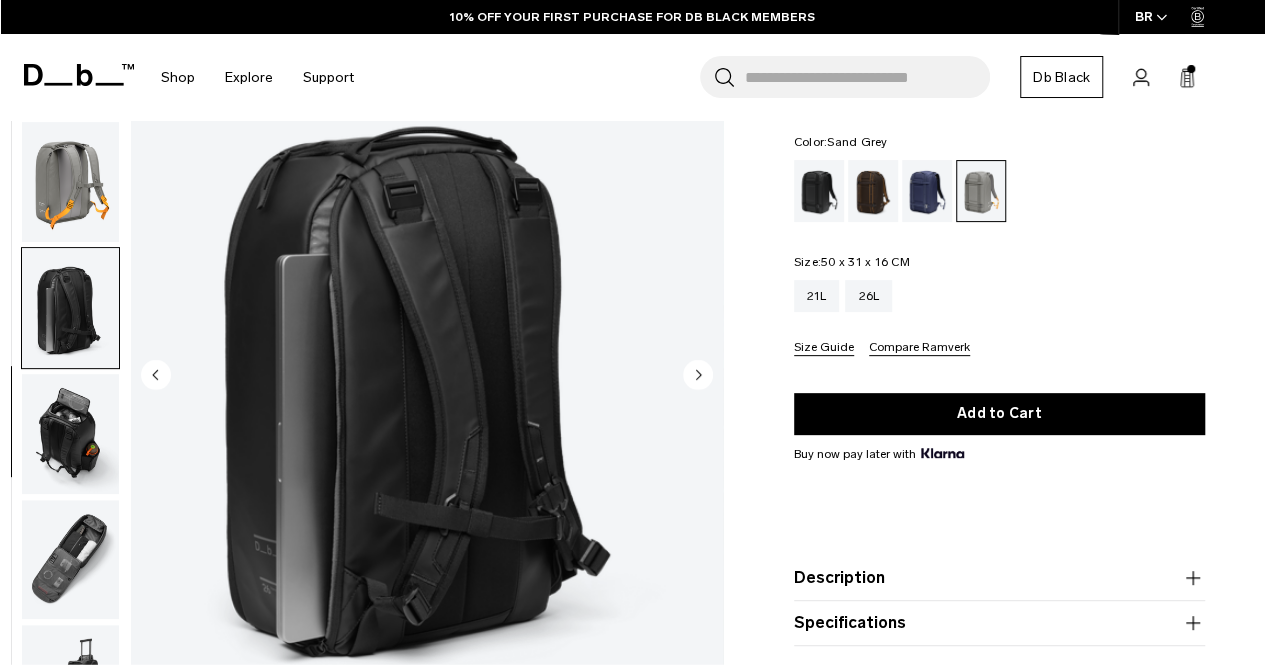 click at bounding box center [70, 434] 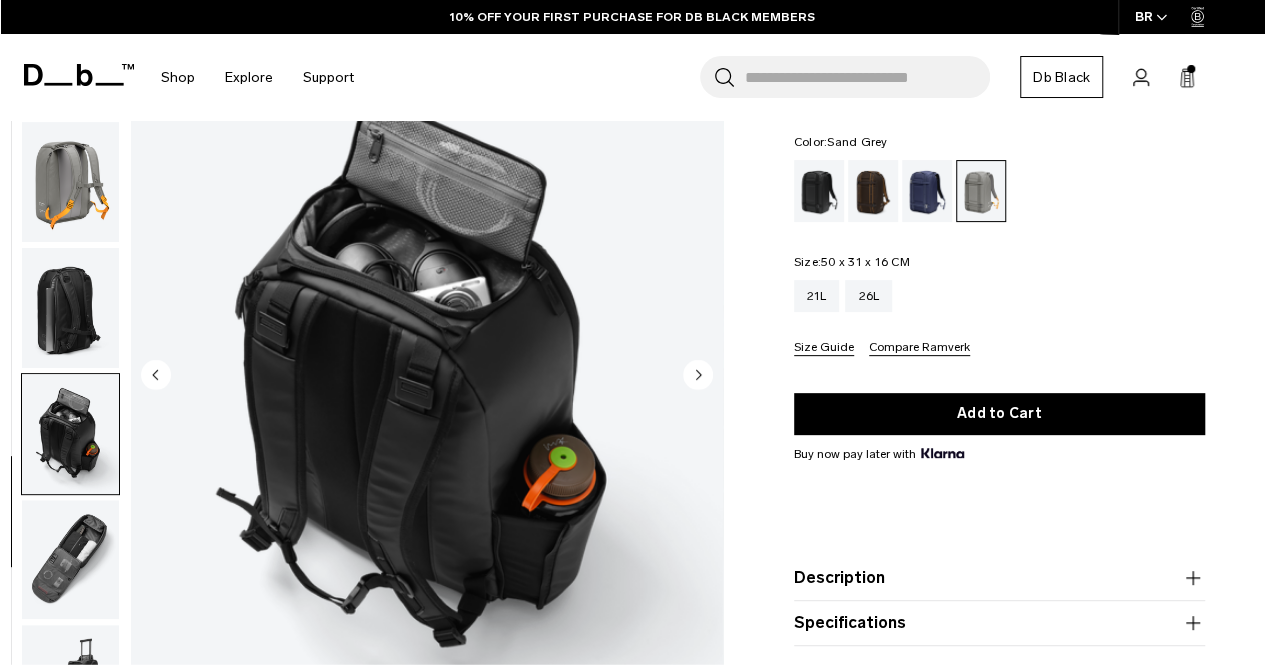 click at bounding box center (70, 560) 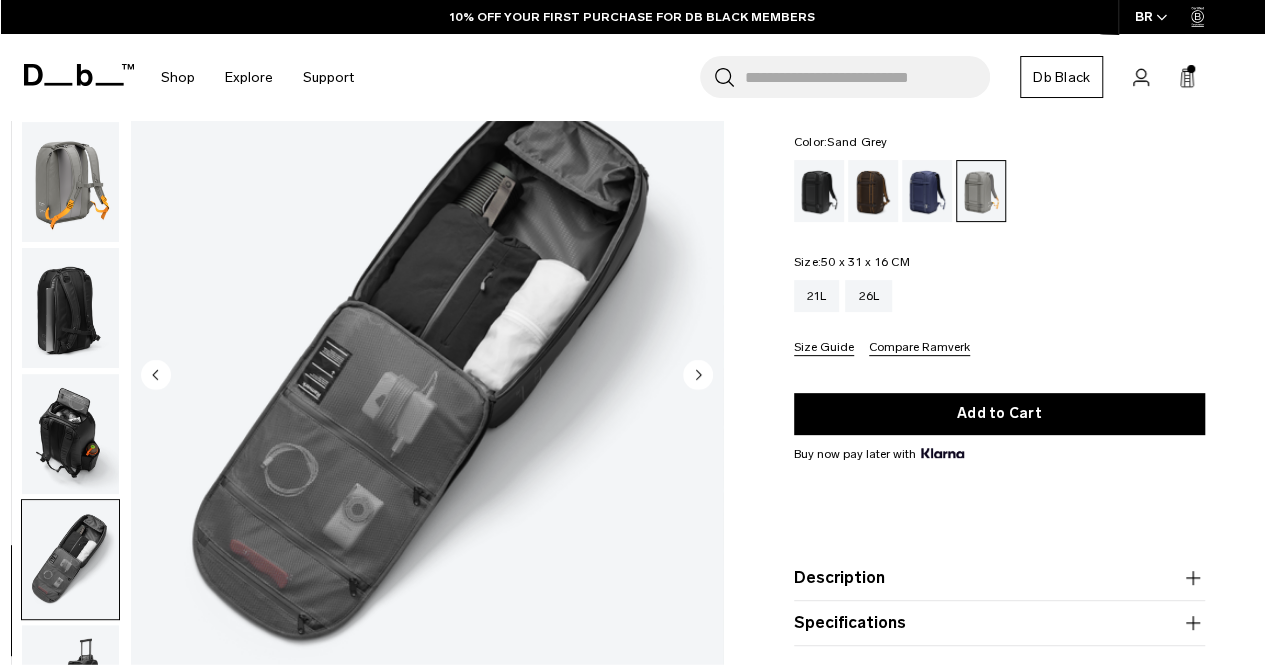 click at bounding box center (70, 686) 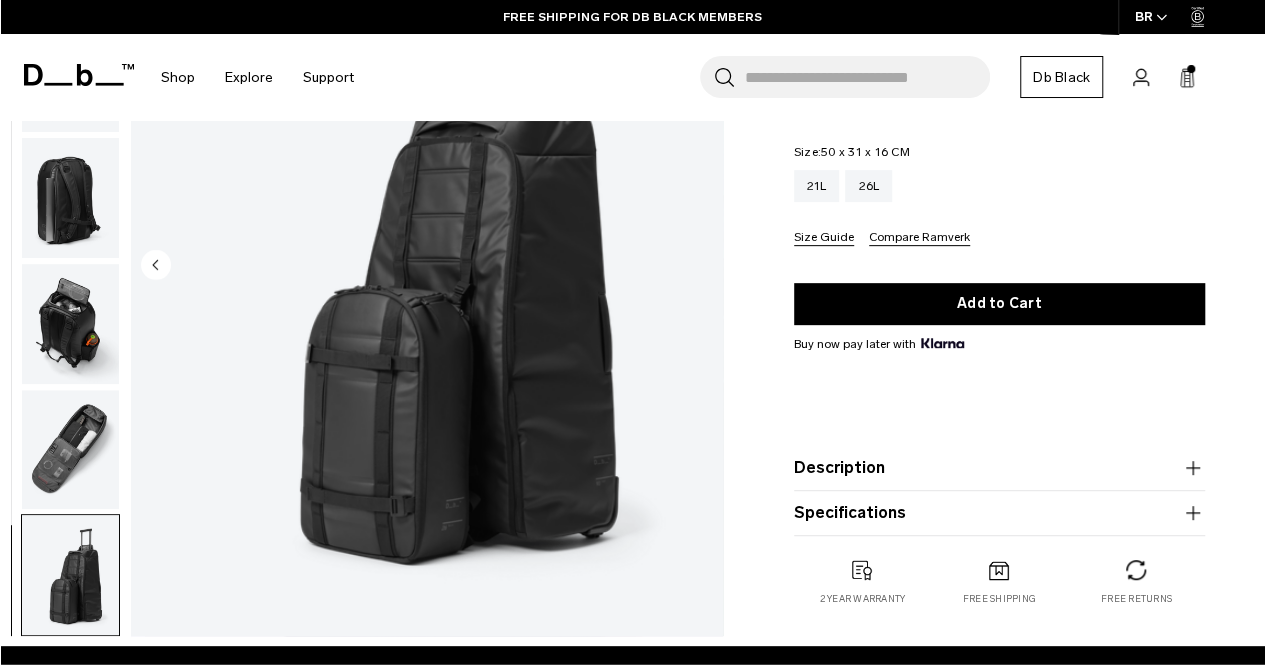 scroll, scrollTop: 400, scrollLeft: 0, axis: vertical 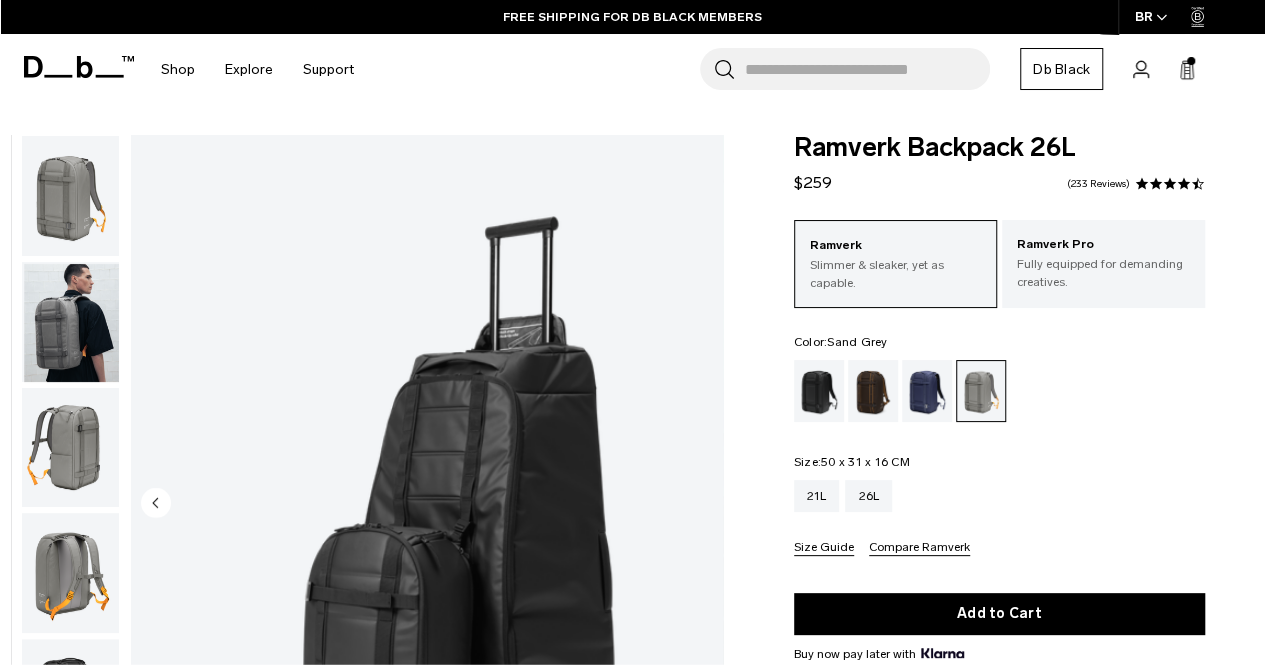 click at bounding box center [70, 196] 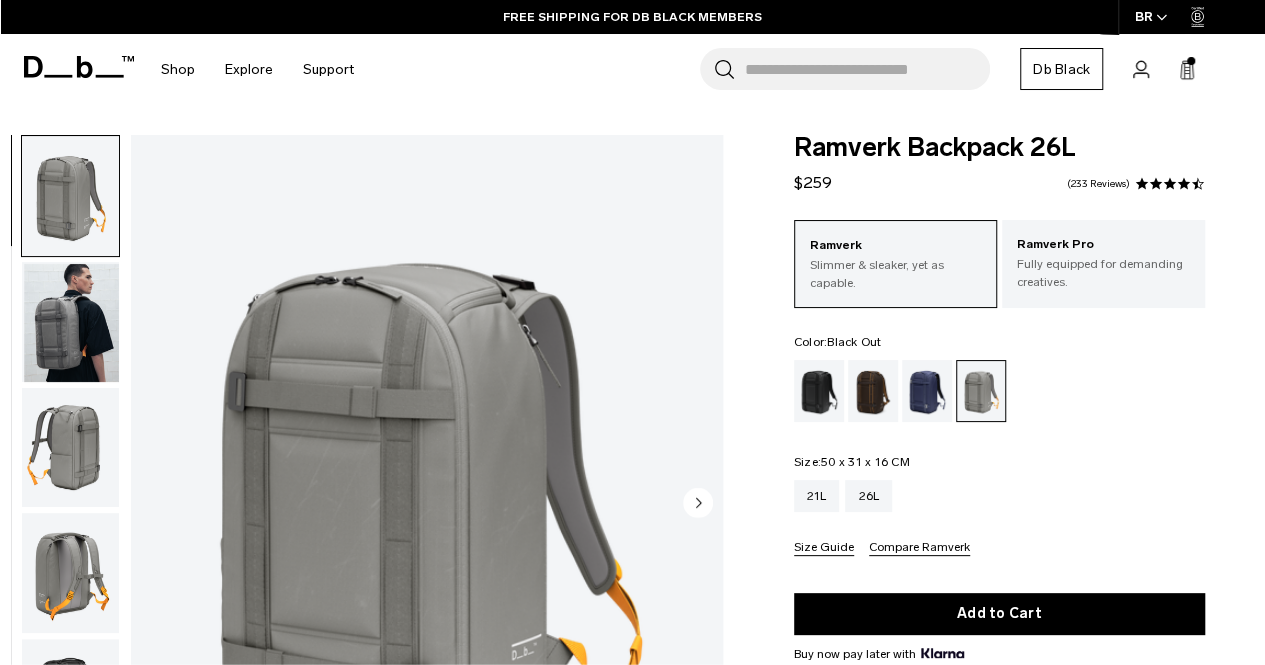 click at bounding box center (819, 391) 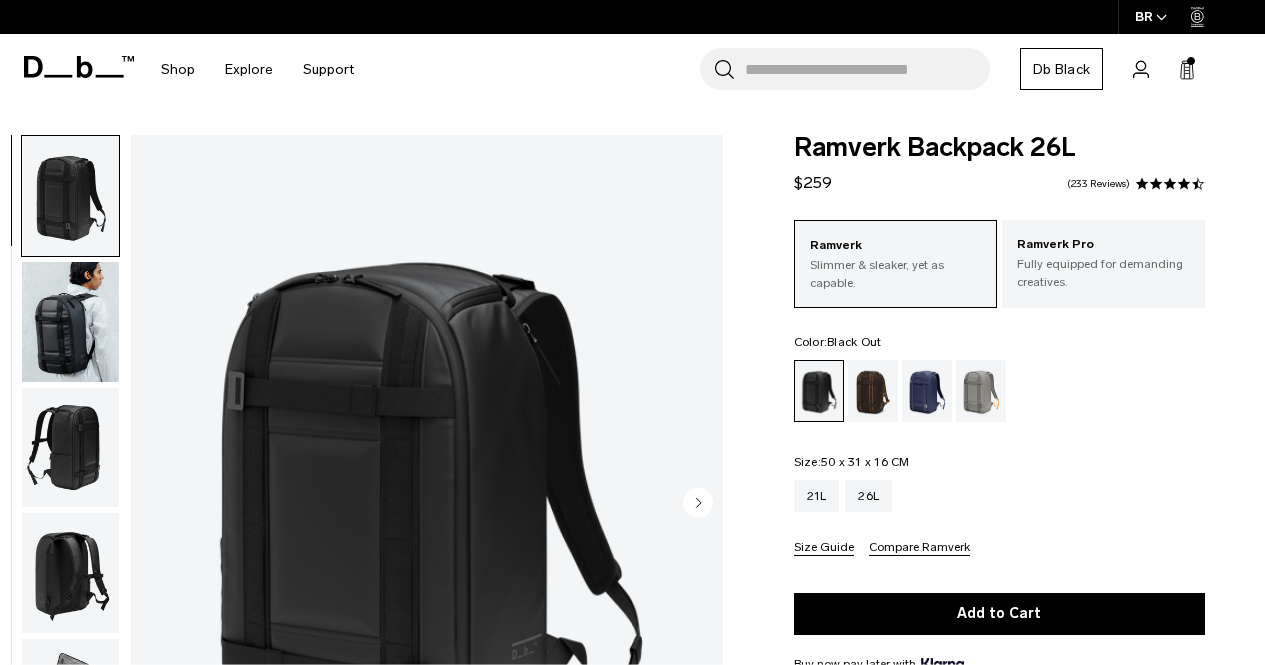 scroll, scrollTop: 0, scrollLeft: 0, axis: both 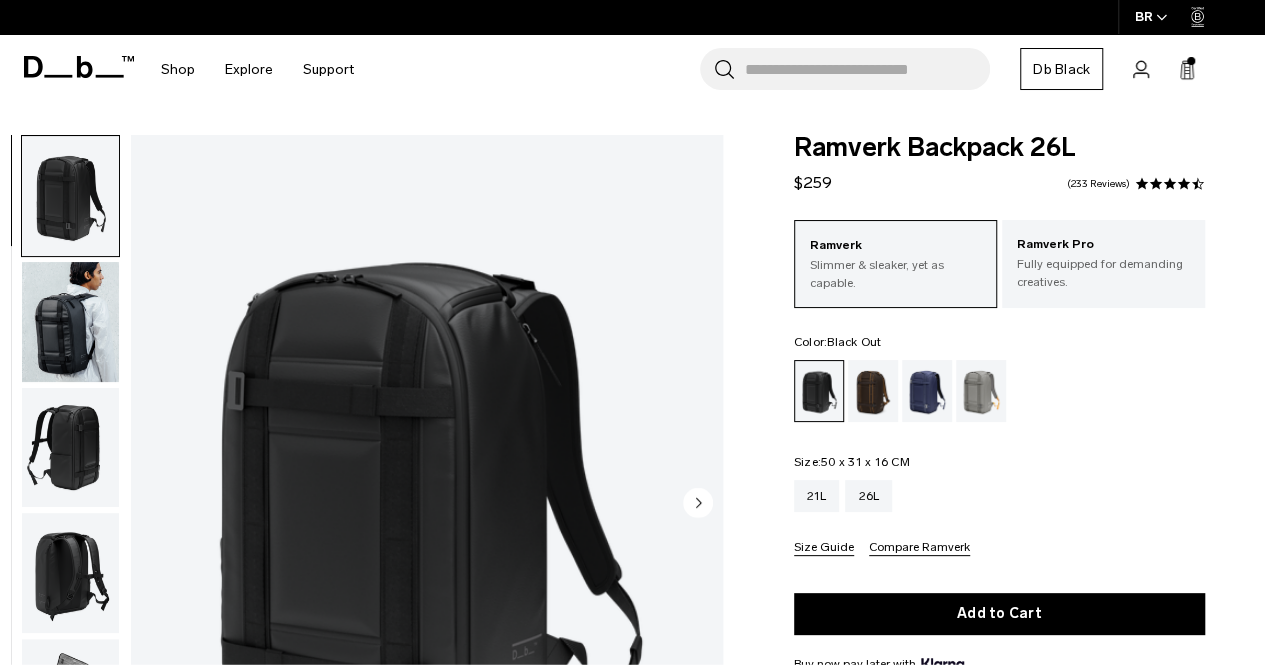 click at bounding box center (70, 322) 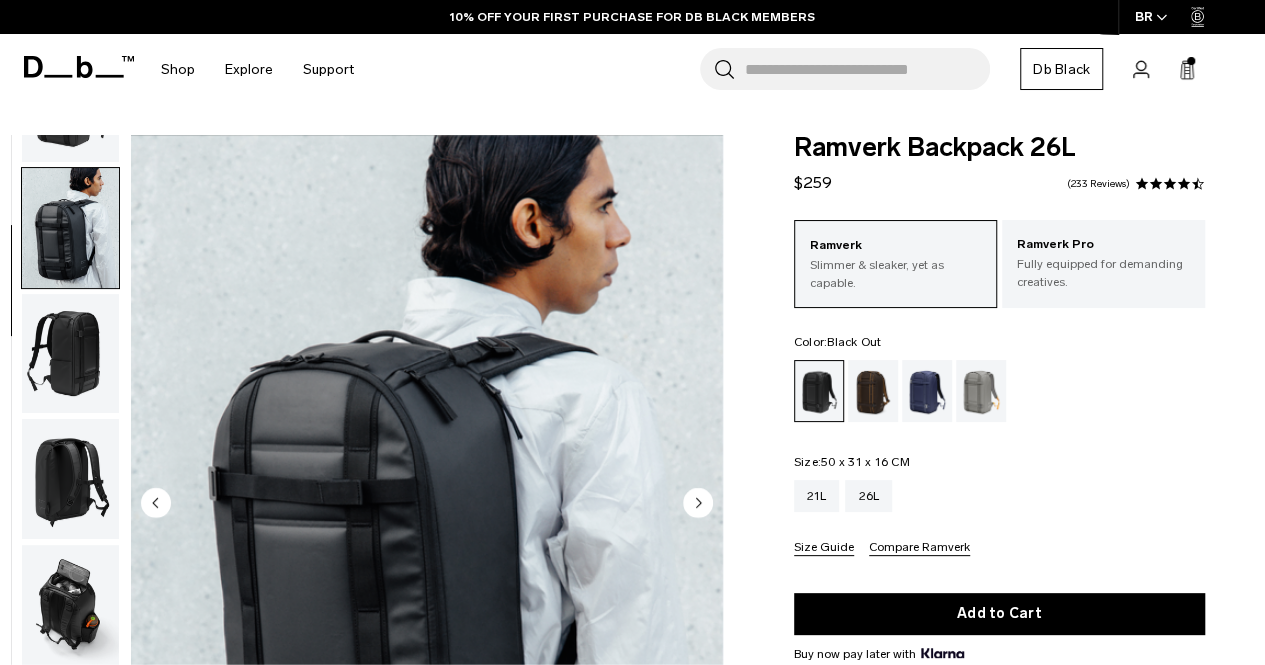 scroll, scrollTop: 126, scrollLeft: 0, axis: vertical 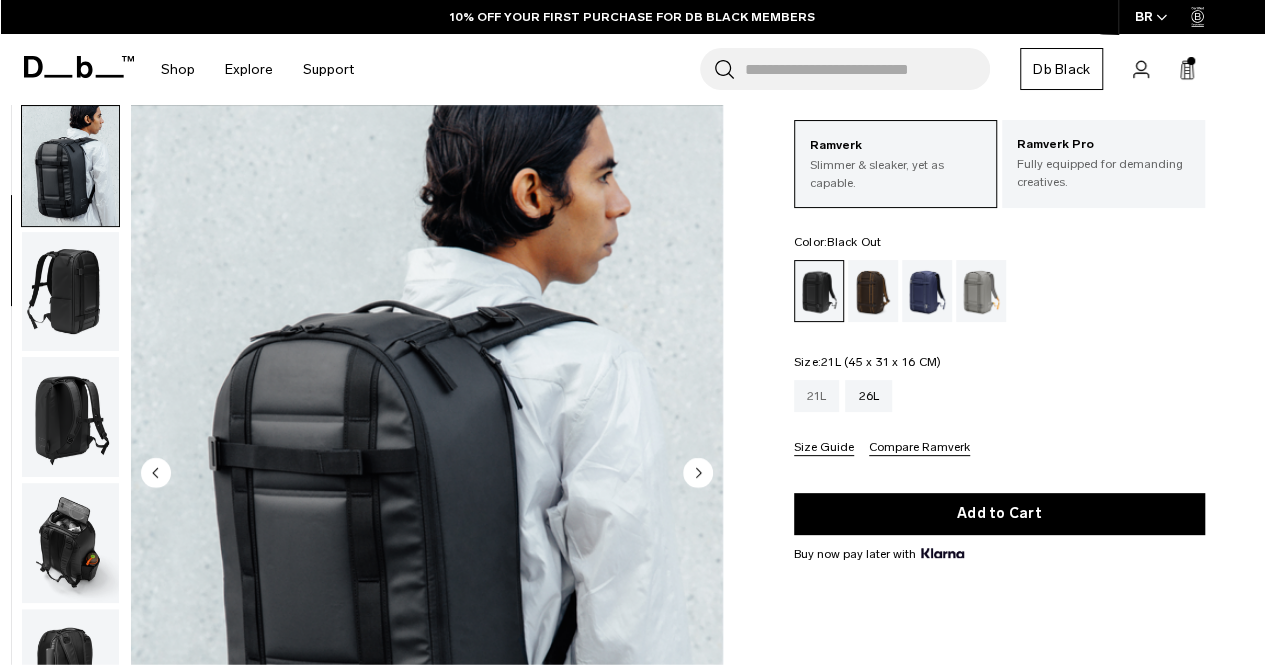 click on "21L" at bounding box center (817, 396) 